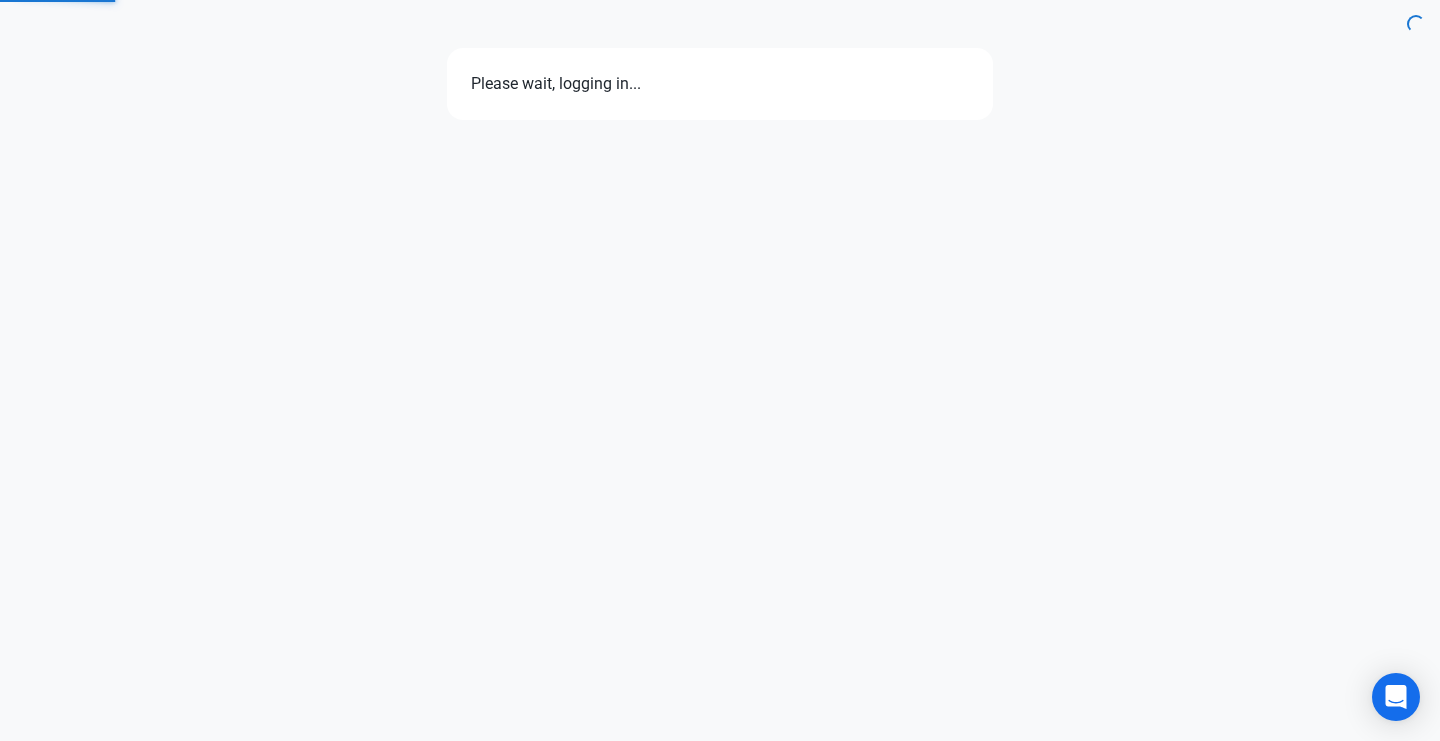 scroll, scrollTop: 0, scrollLeft: 0, axis: both 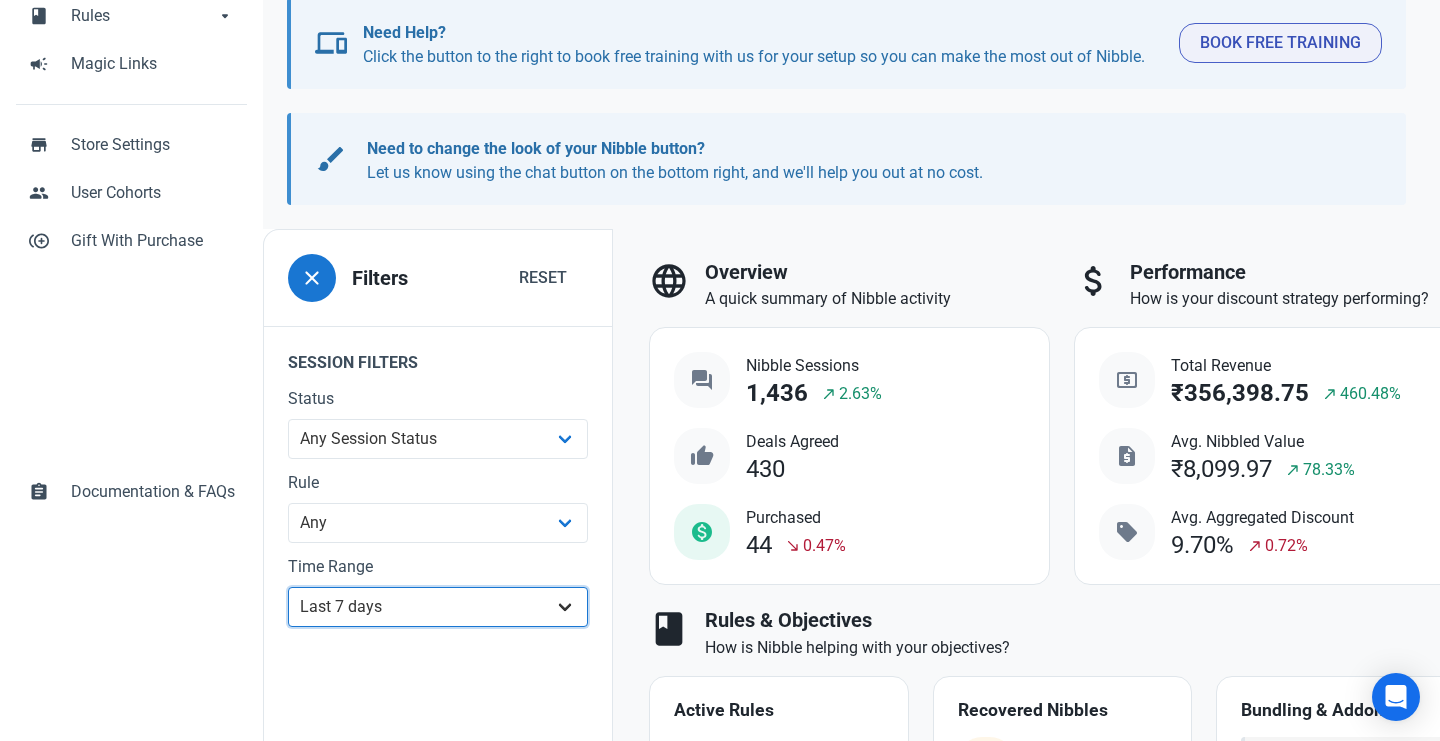 select on "1d" 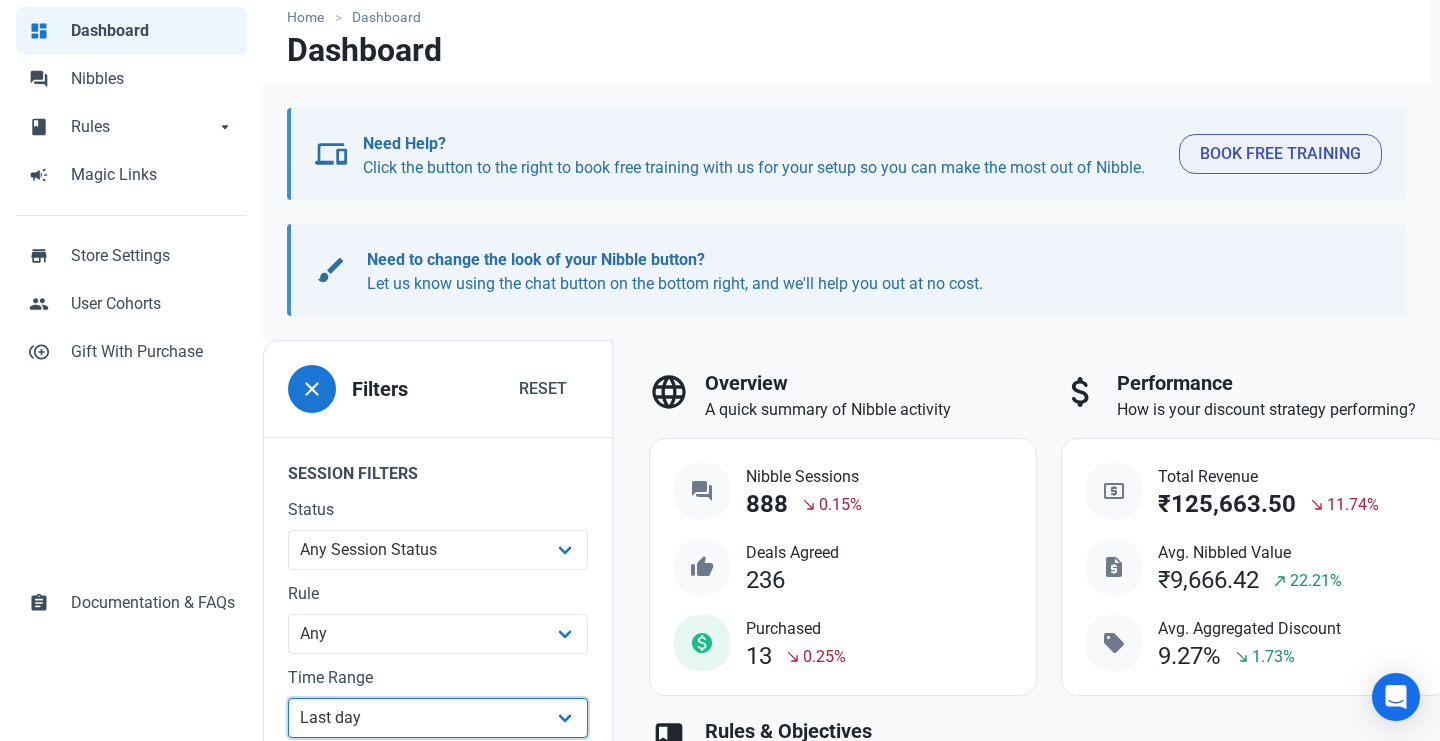 scroll, scrollTop: 142, scrollLeft: 0, axis: vertical 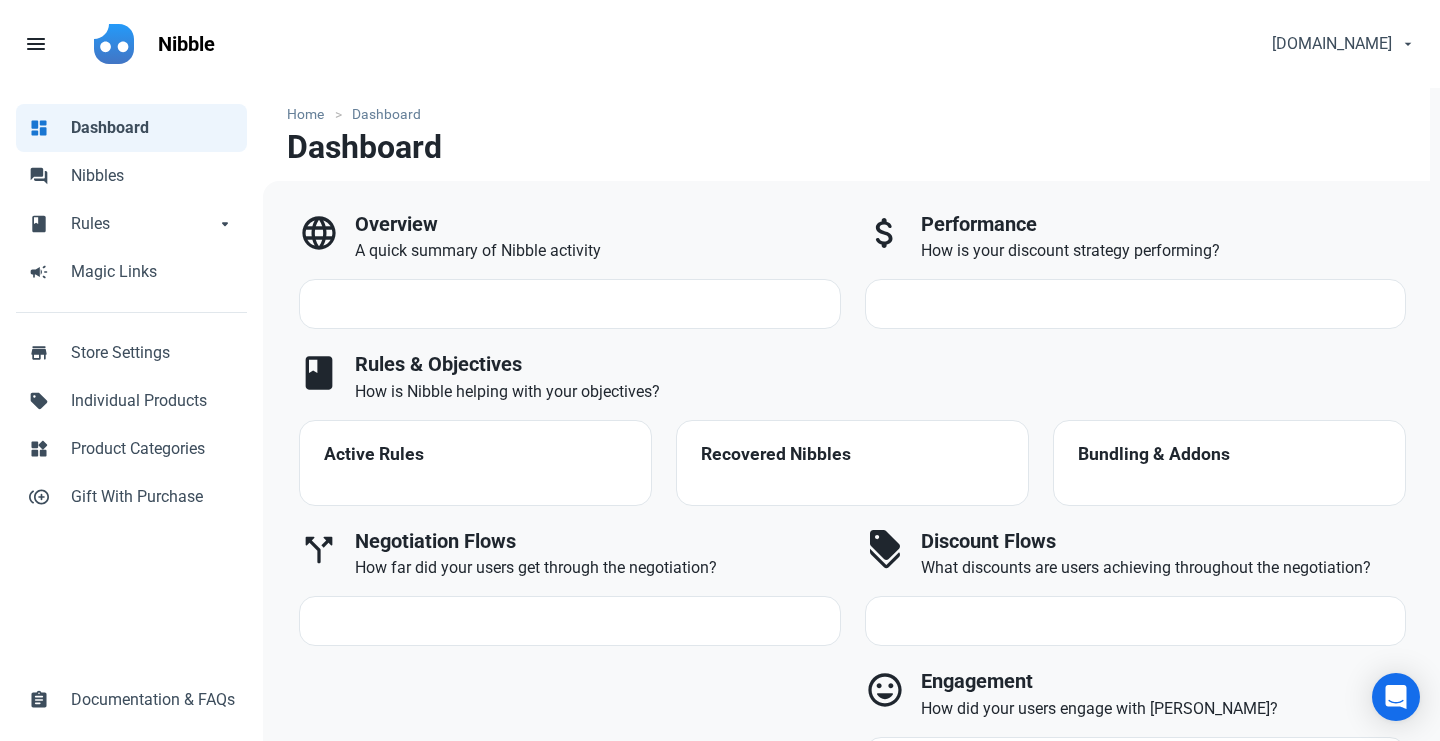 select on "1d" 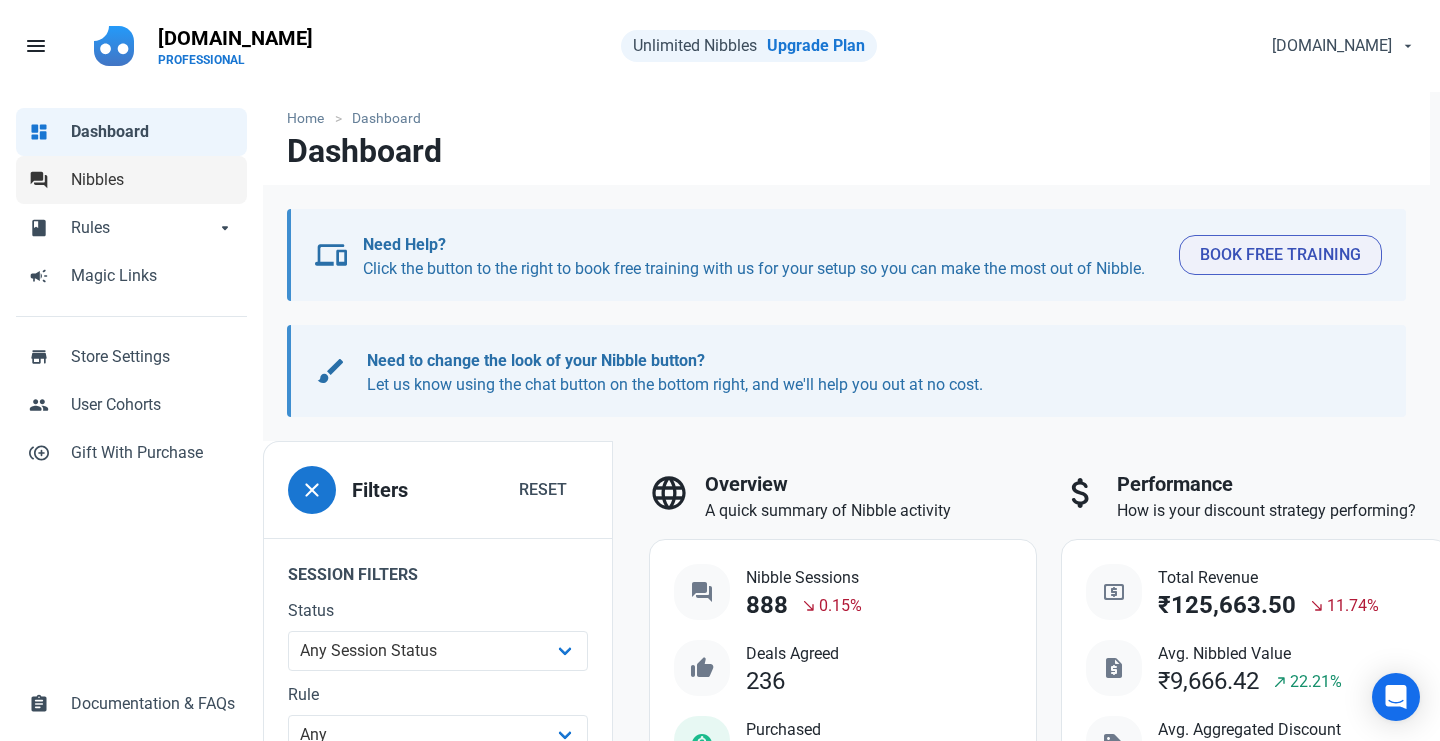 click on "forum Nibbles" at bounding box center (131, 180) 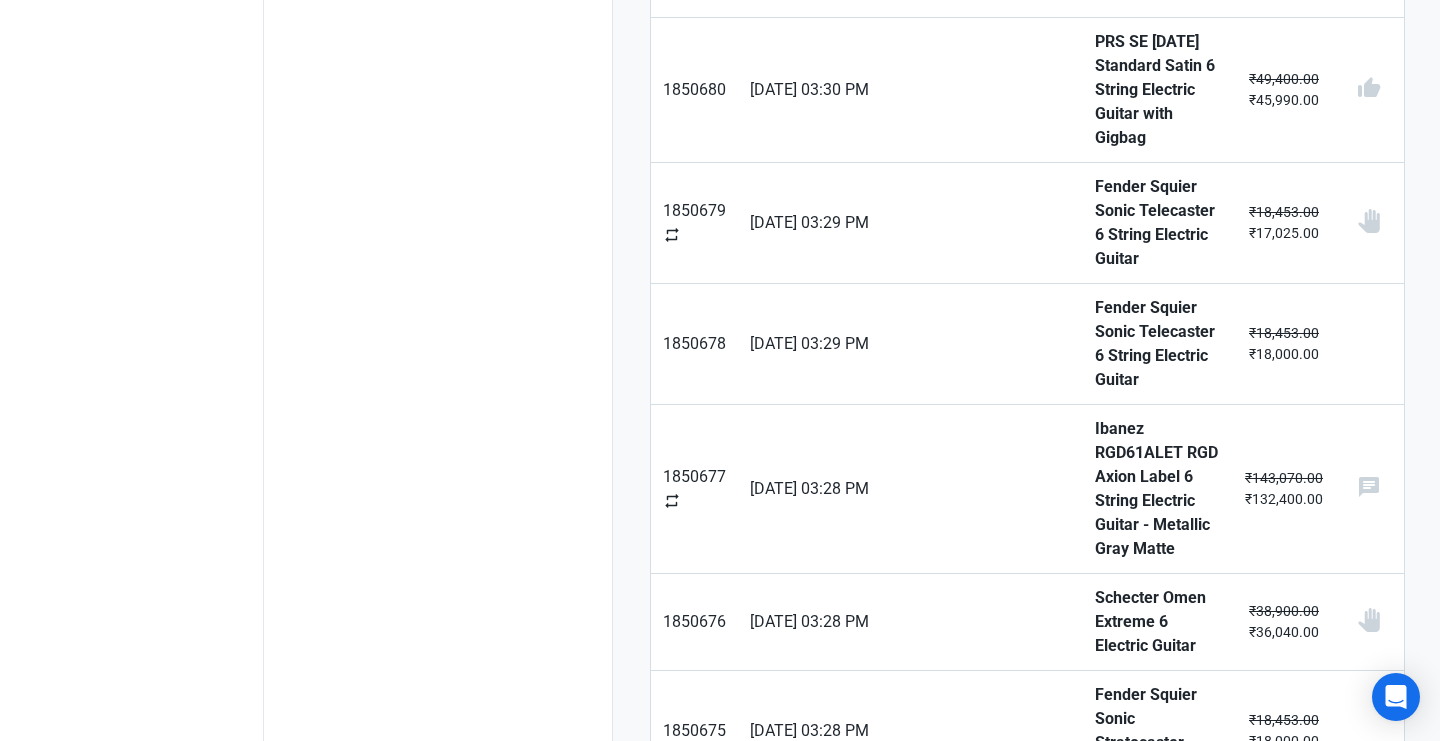 scroll, scrollTop: 1386, scrollLeft: 0, axis: vertical 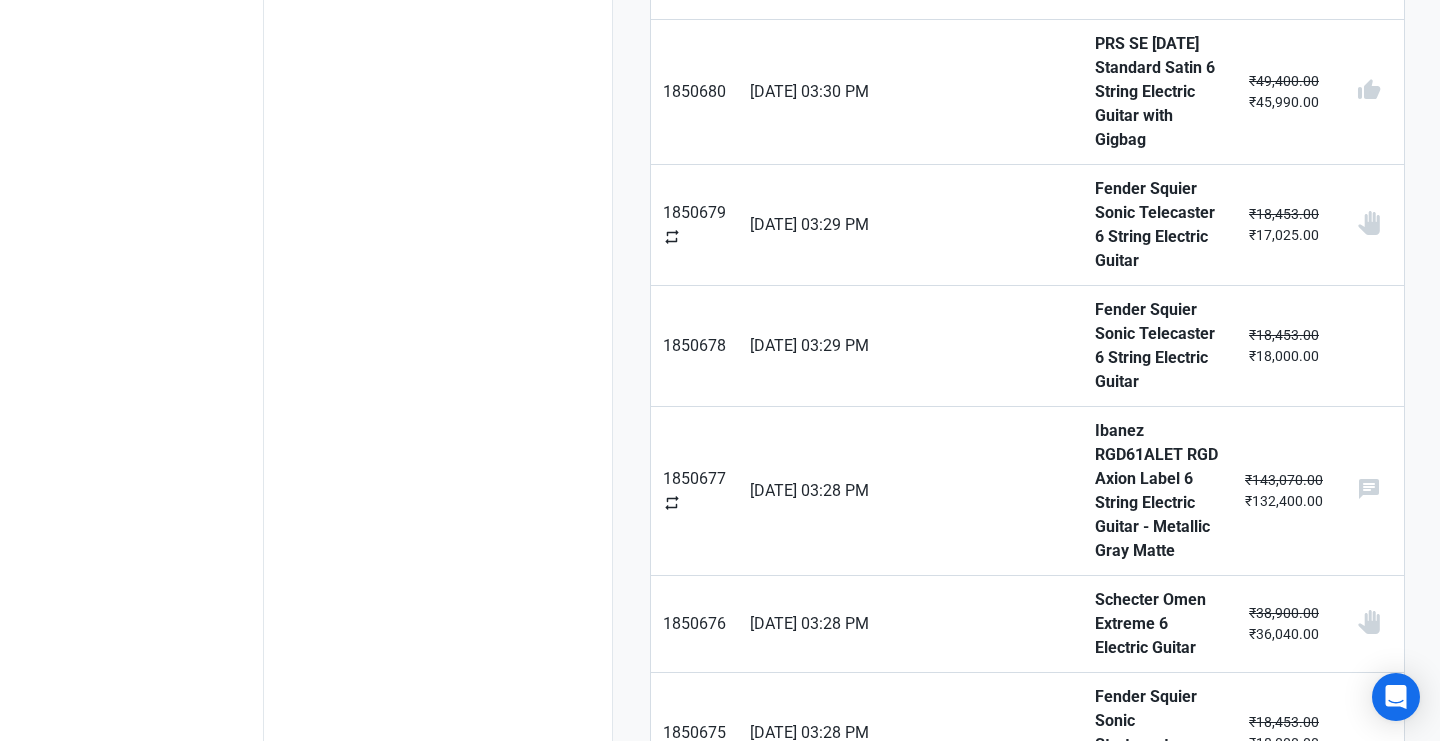 click on "Next" at bounding box center [1365, 1638] 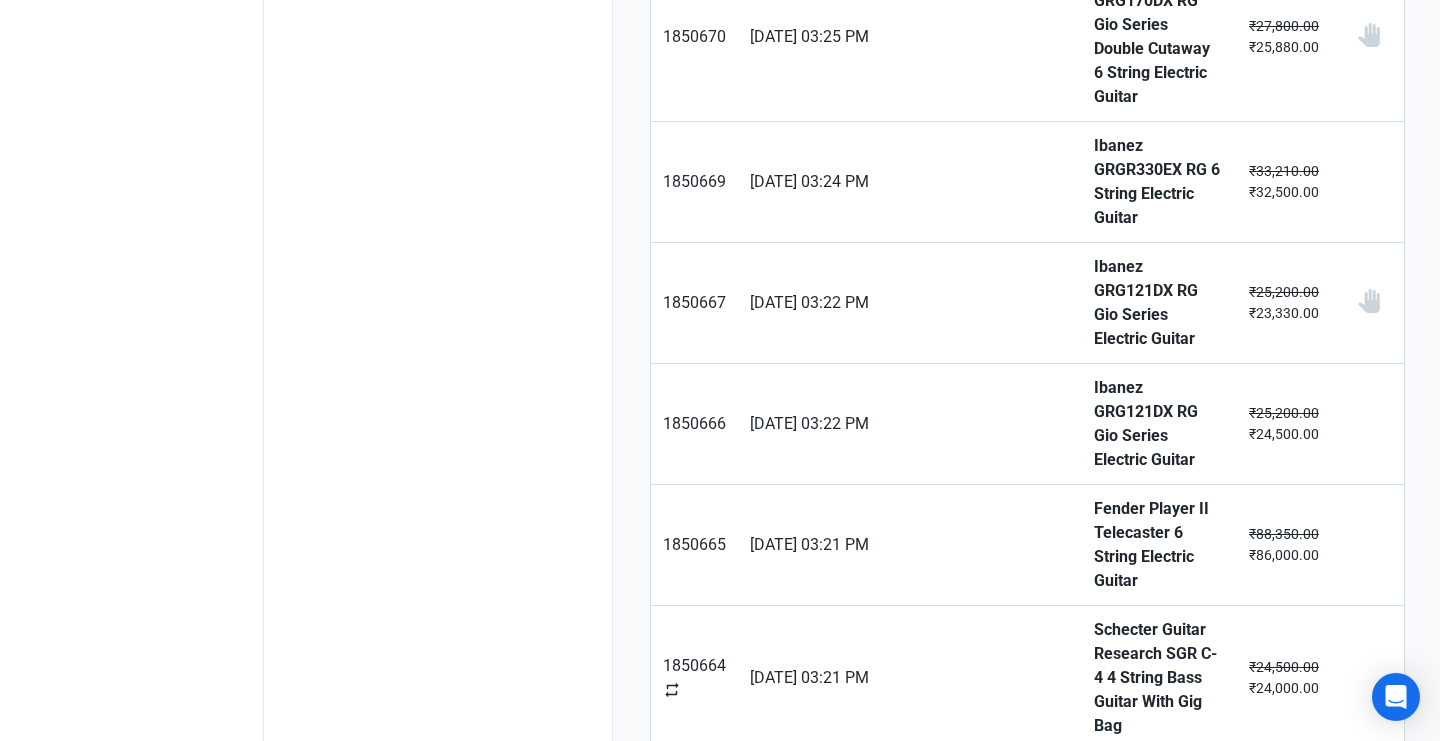 scroll, scrollTop: 1240, scrollLeft: 0, axis: vertical 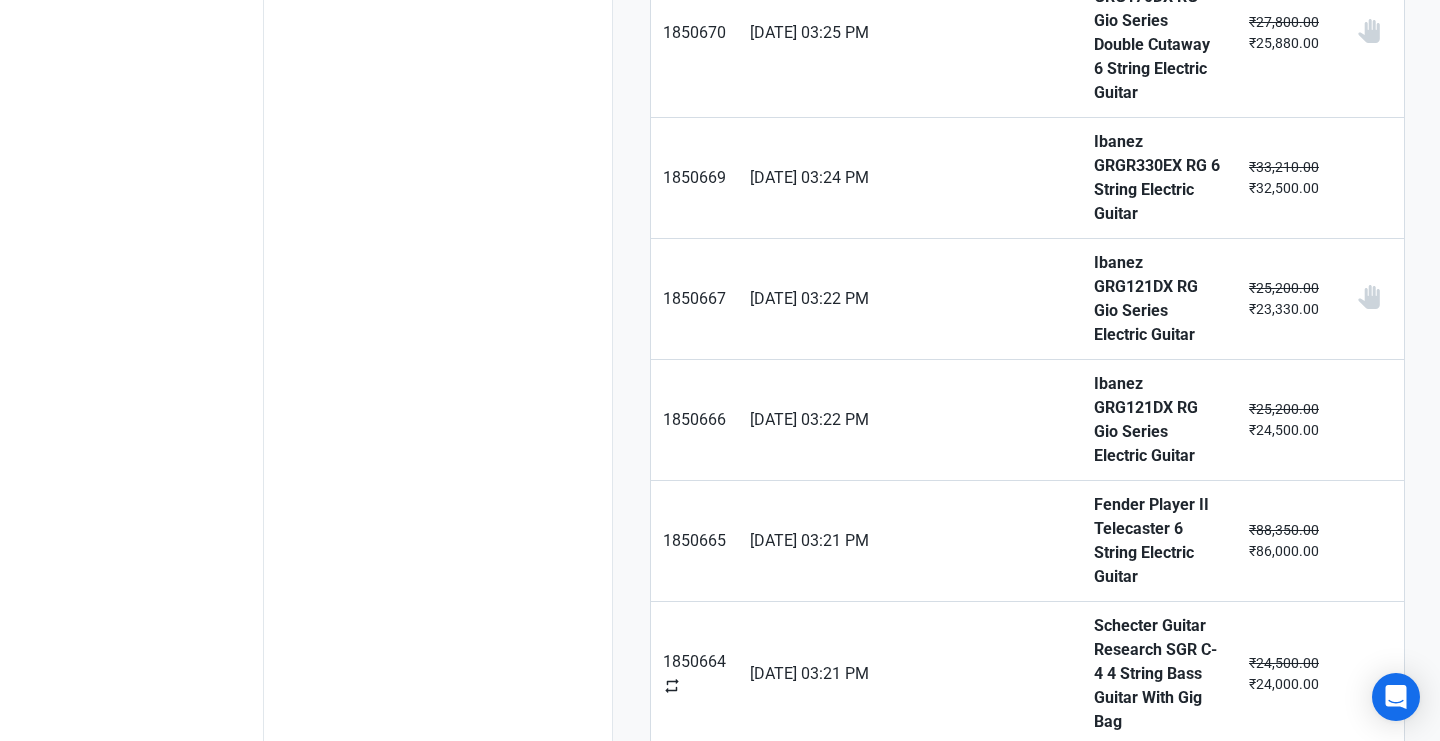 click on "[PERSON_NAME] AX-Edge 49-Key Keytar Synthesizer" at bounding box center [1157, 807] 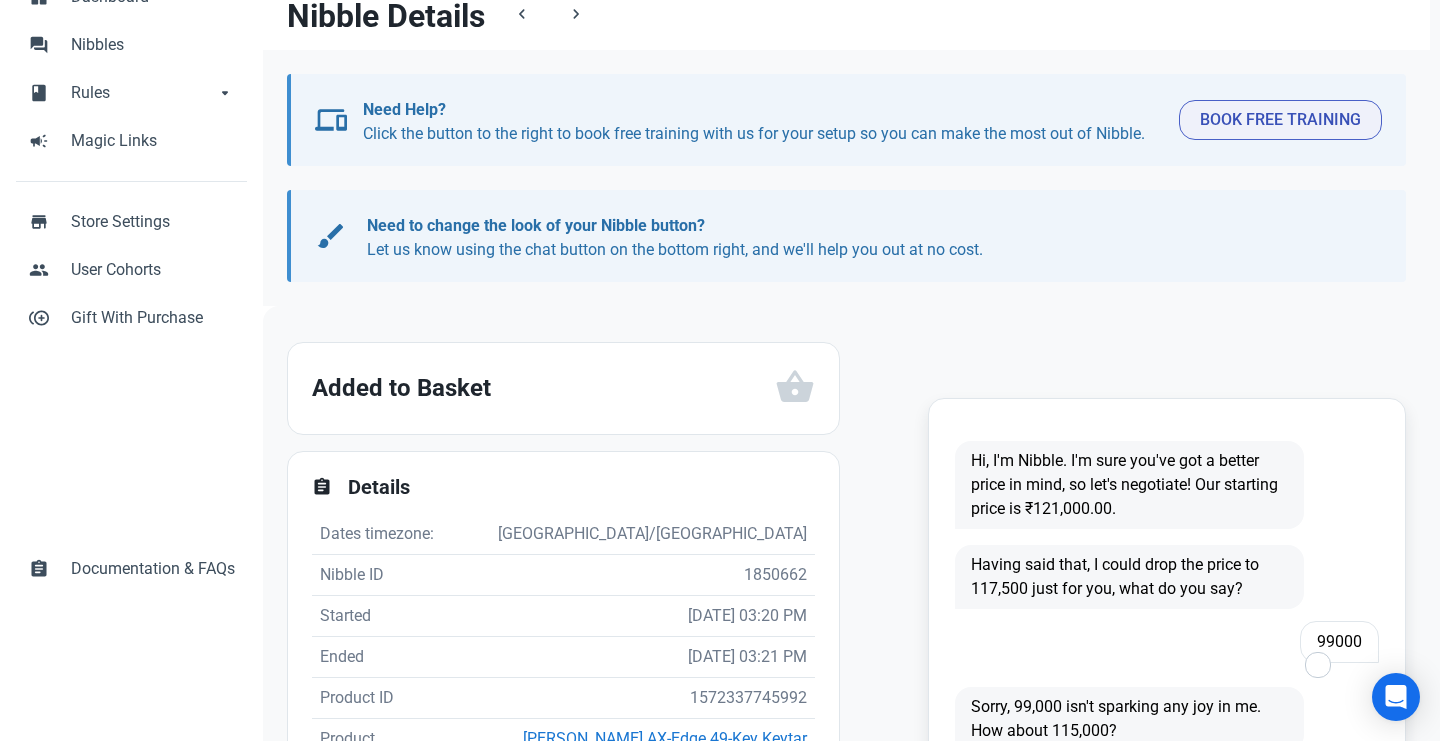 scroll, scrollTop: 299, scrollLeft: 0, axis: vertical 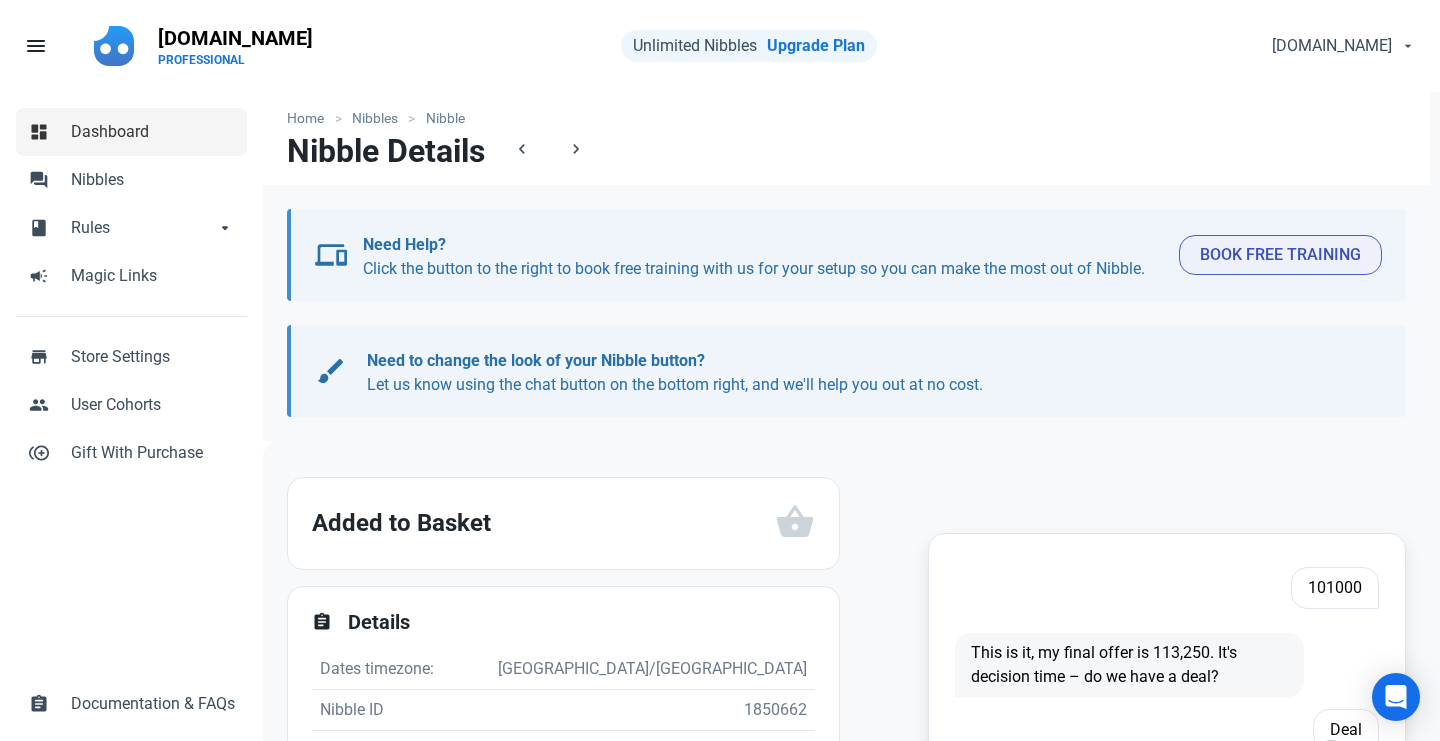 click on "Dashboard" at bounding box center [153, 132] 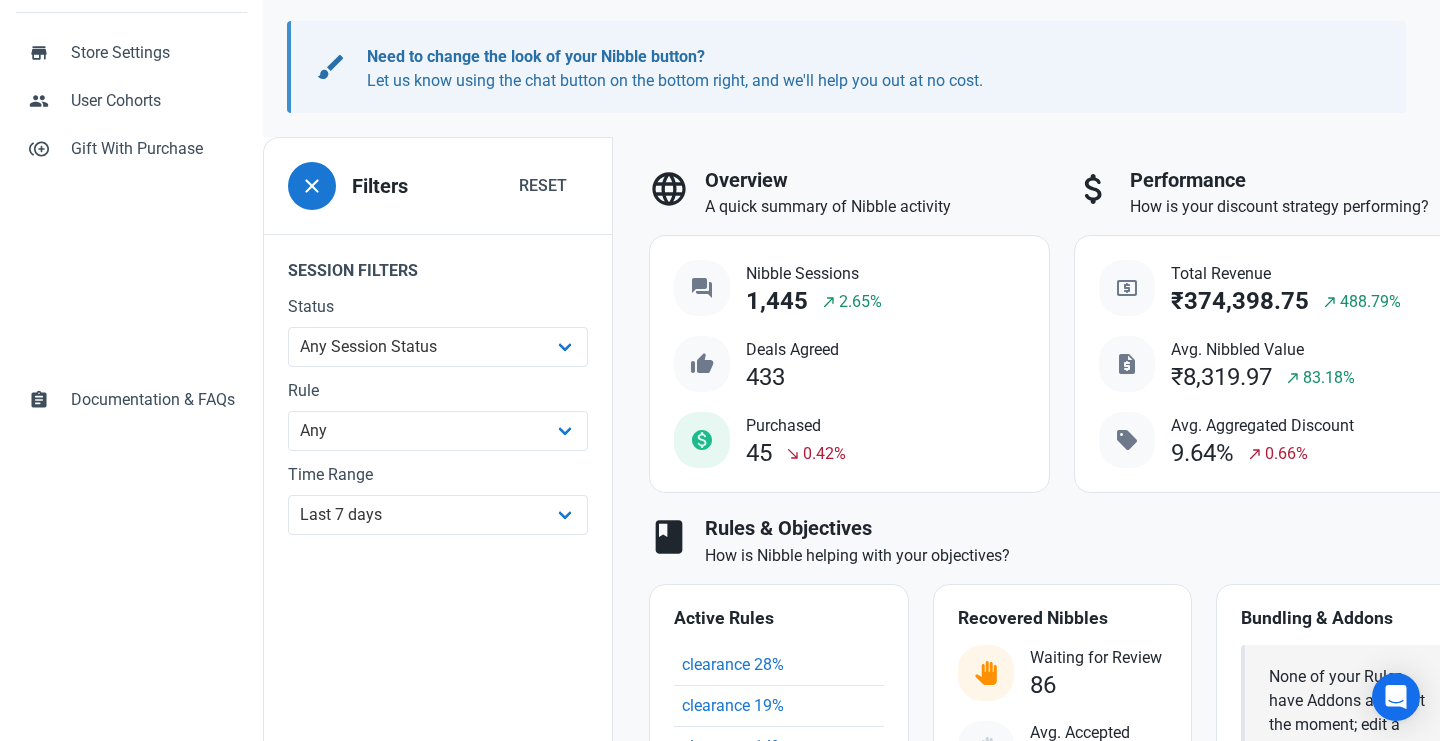 scroll, scrollTop: 326, scrollLeft: 0, axis: vertical 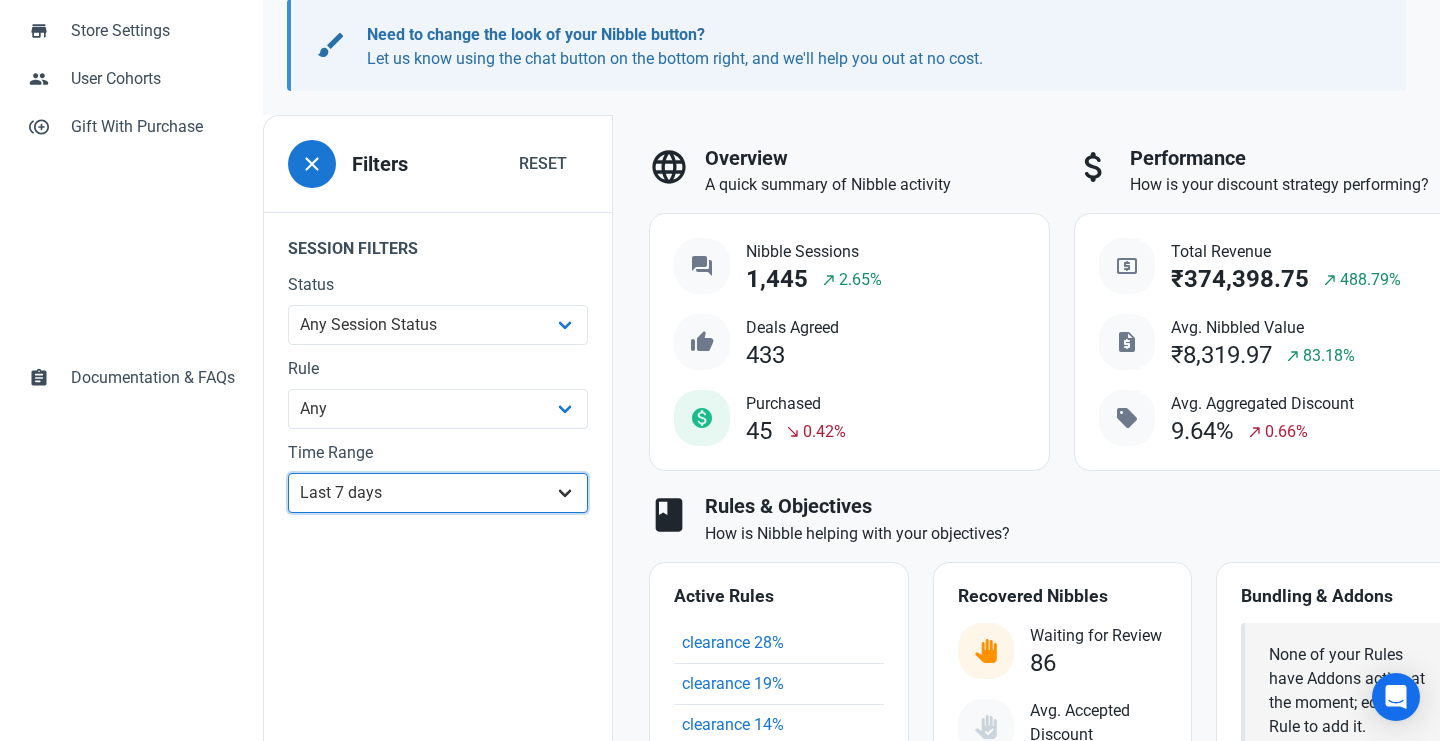 select on "1d" 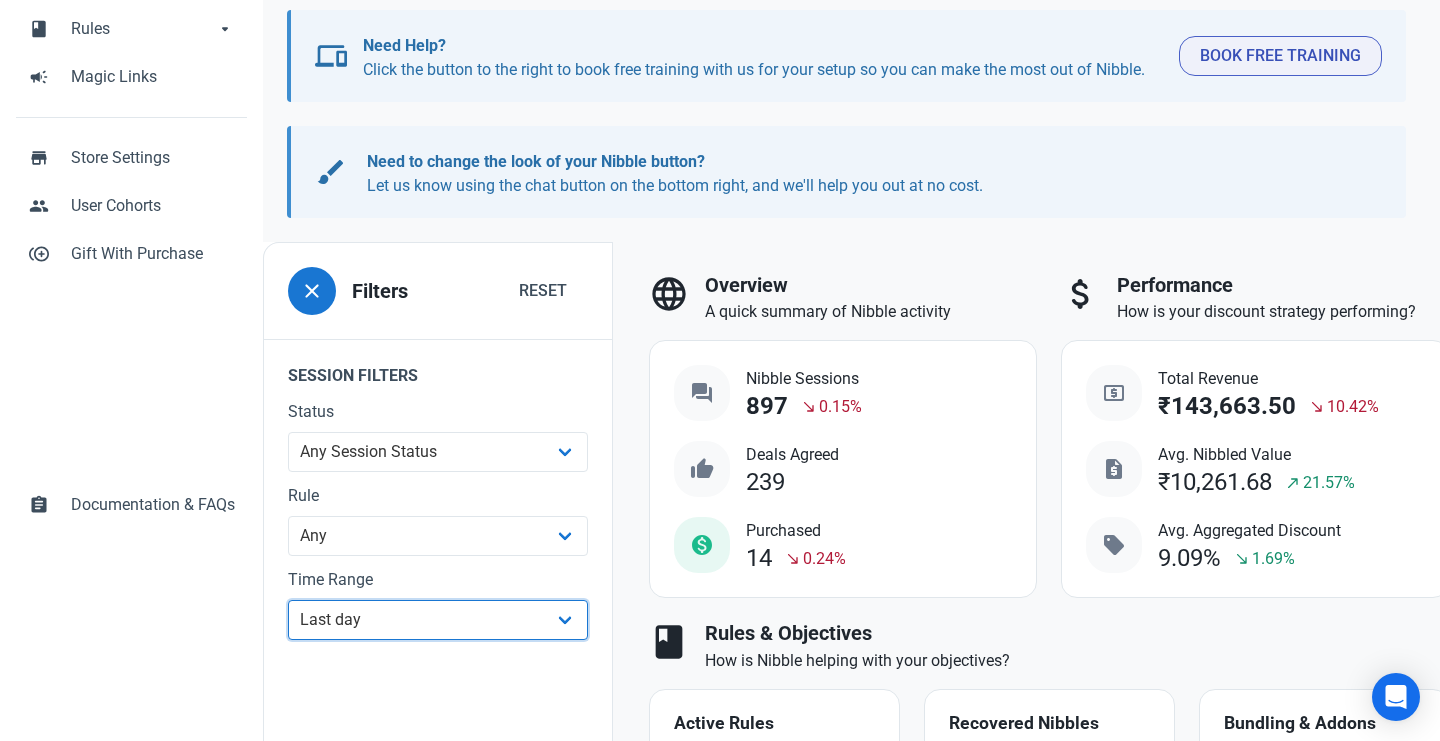 scroll, scrollTop: 198, scrollLeft: 0, axis: vertical 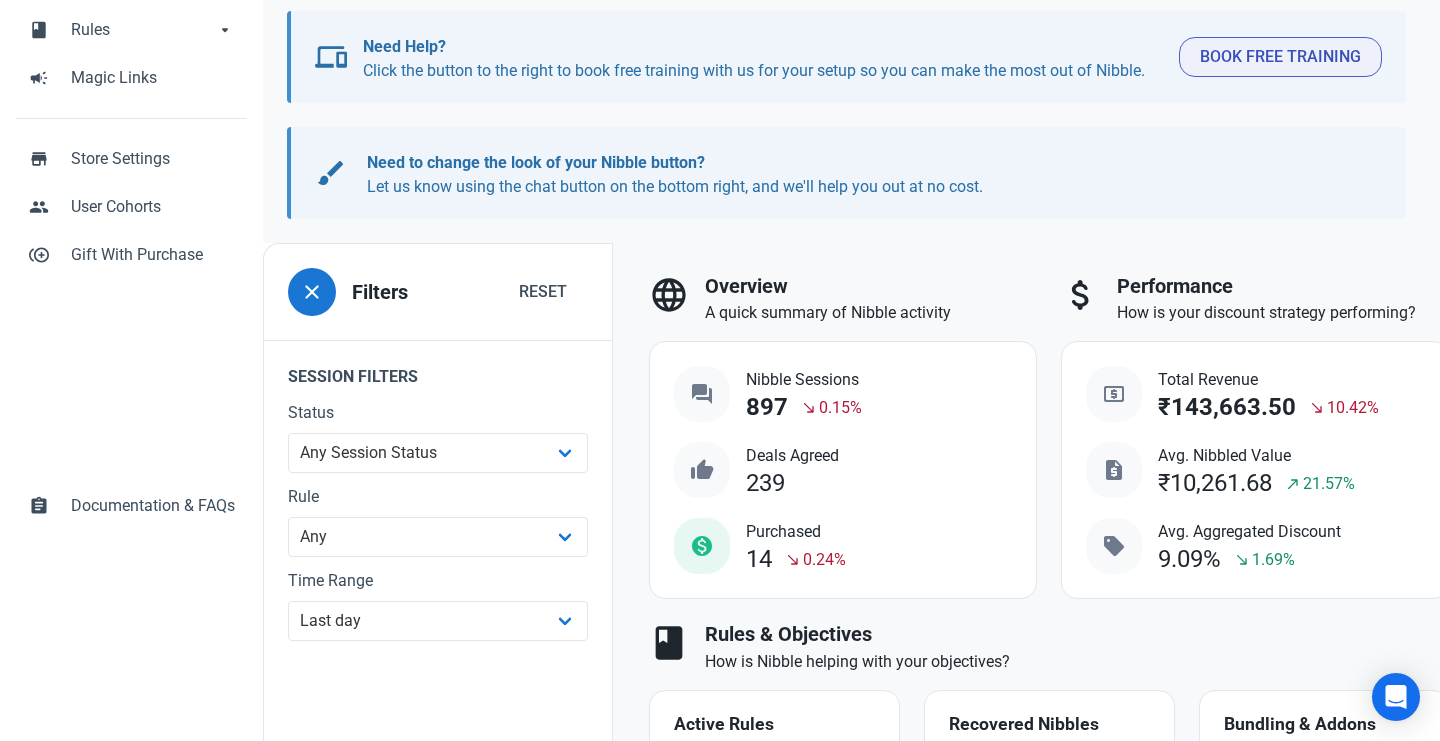drag, startPoint x: 758, startPoint y: 384, endPoint x: 916, endPoint y: 563, distance: 238.7572 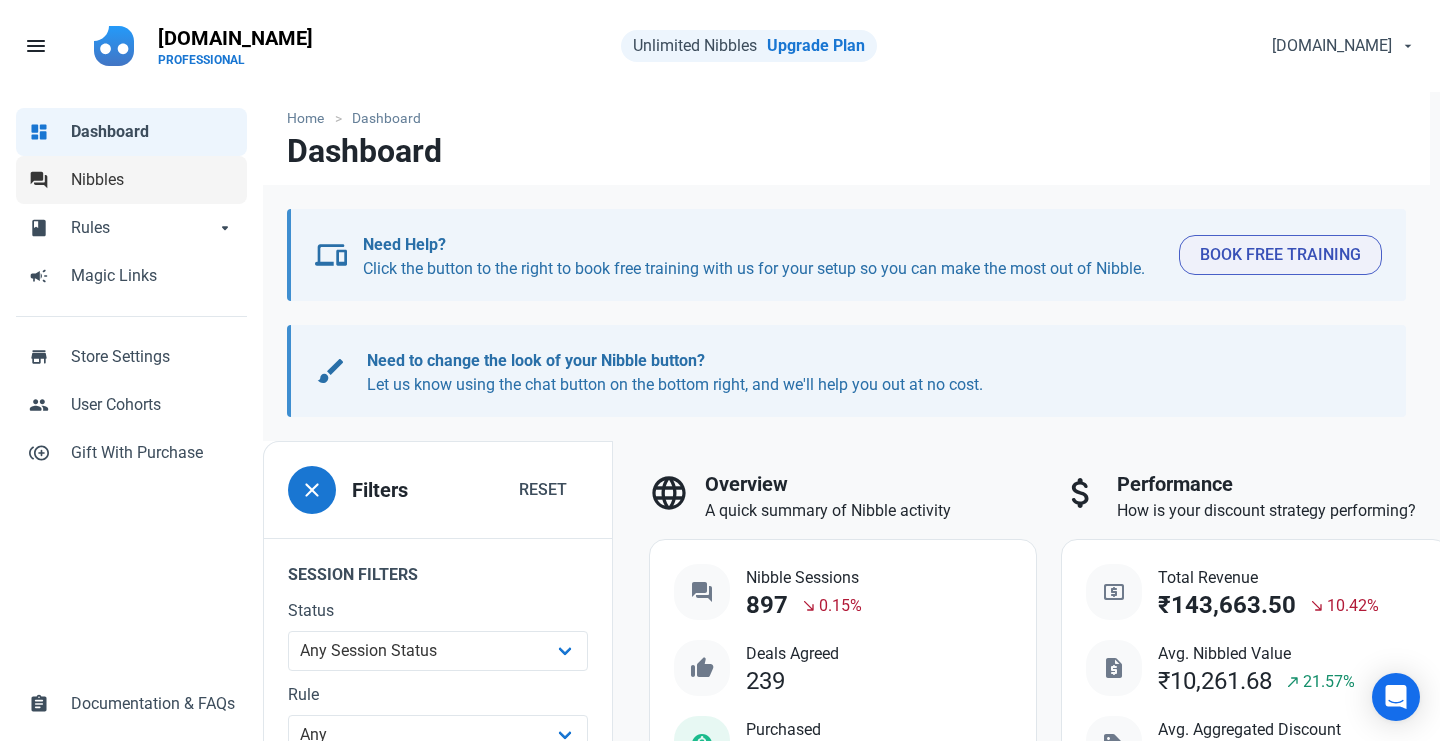 scroll, scrollTop: 0, scrollLeft: 0, axis: both 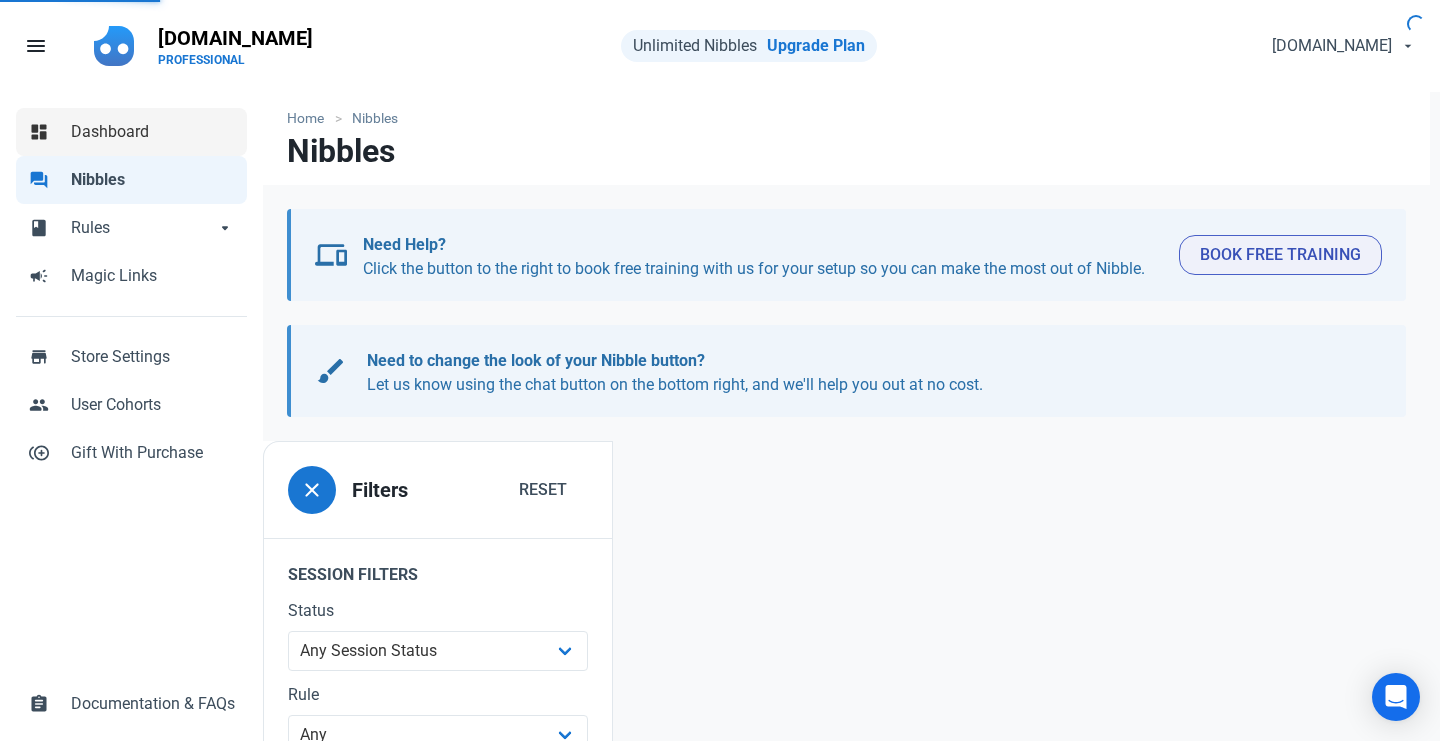 click on "dashboard Dashboard" at bounding box center (131, 132) 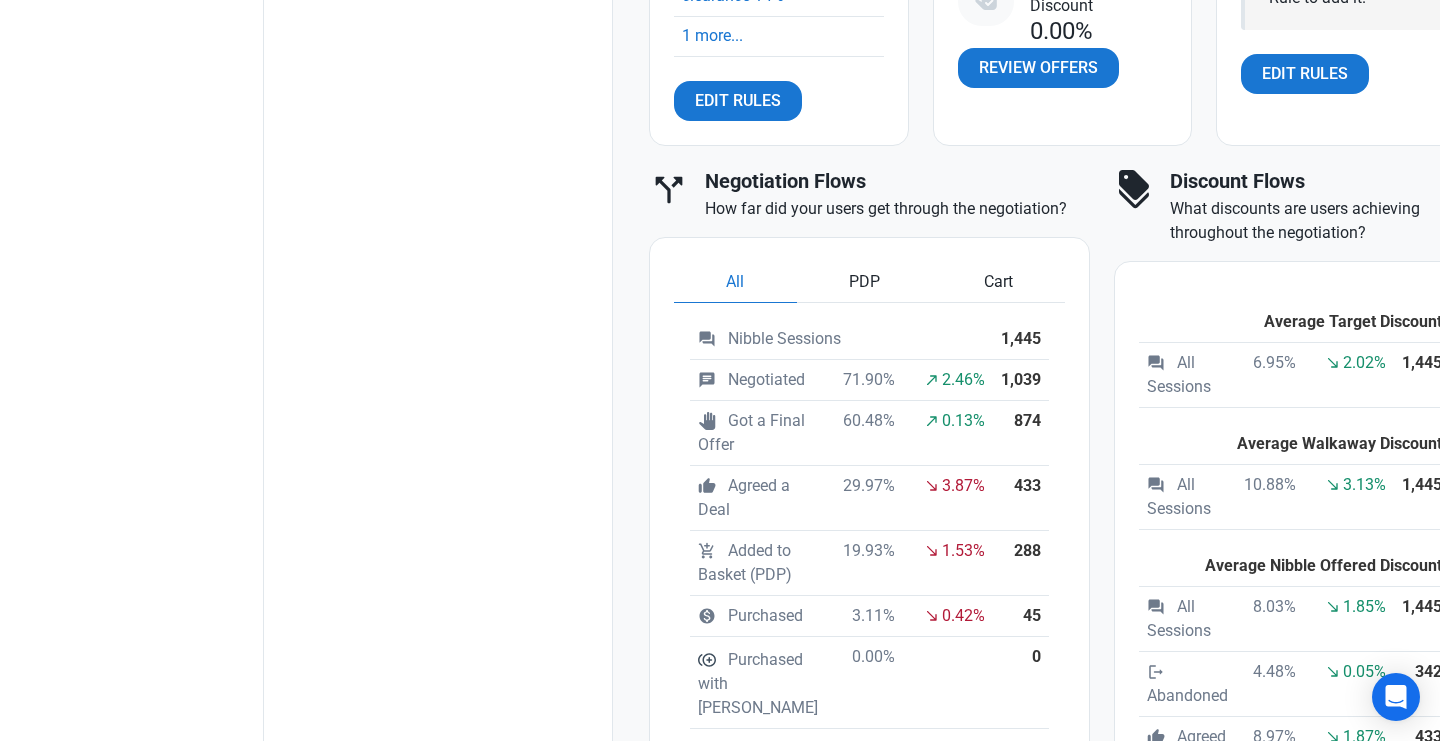 scroll, scrollTop: 194, scrollLeft: 0, axis: vertical 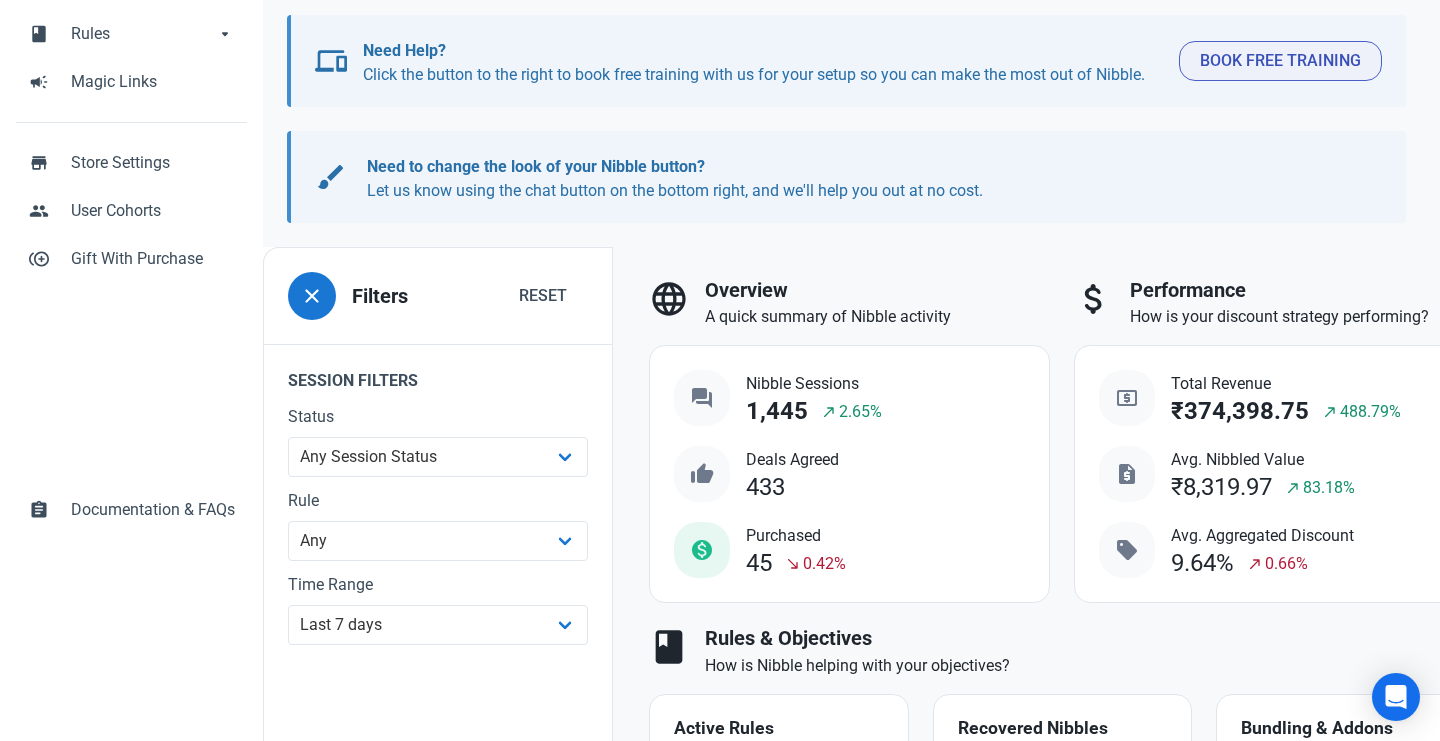 click on "Status Any Session Status  Abandoned - negotiated   Abandoned - after final offer   Abandoned - after deal agreed   Recoverable - user offer available   Recoverable - user offer accepted   Recoverable - counter offer sent   No longer recoverable - user offer rejected   Added to Basket   Recovered - Purchased   Purchased" at bounding box center [438, 441] 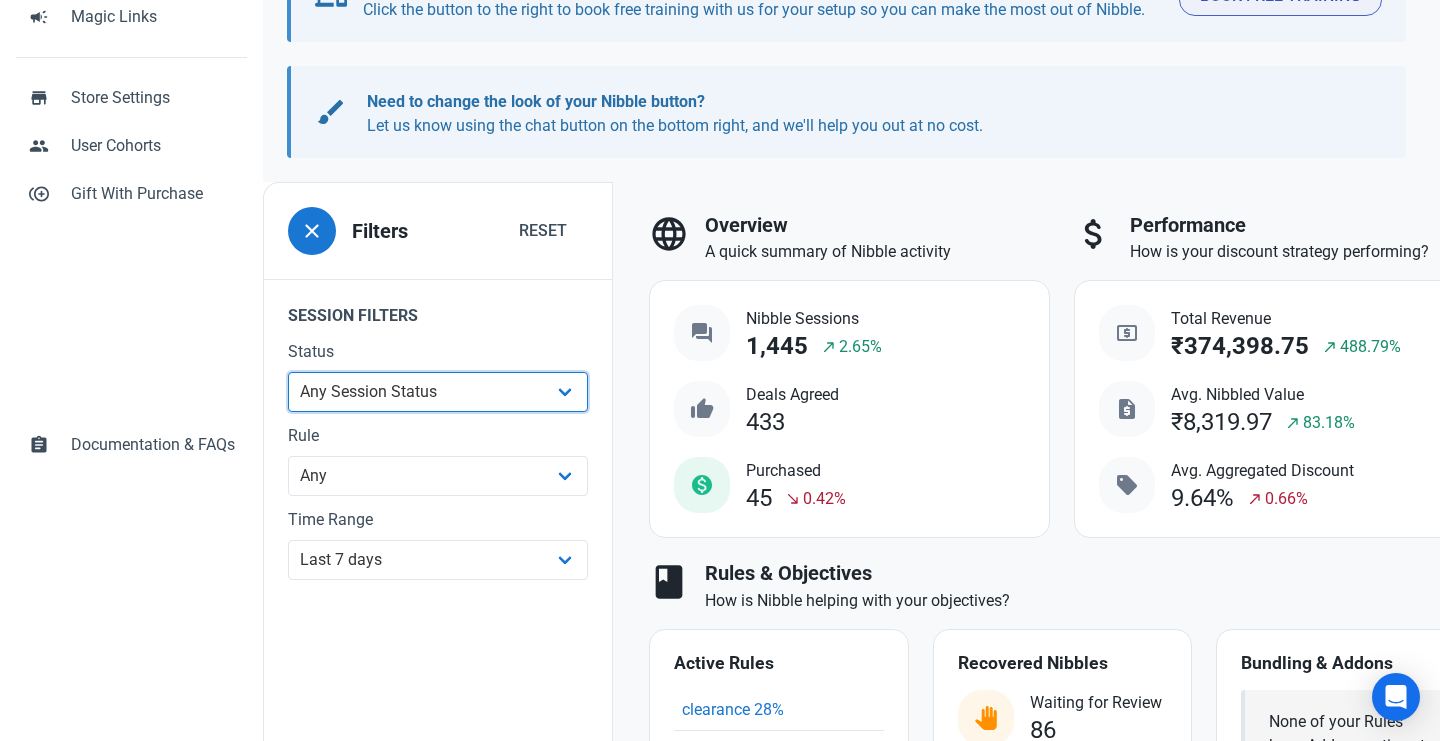 scroll, scrollTop: 281, scrollLeft: 0, axis: vertical 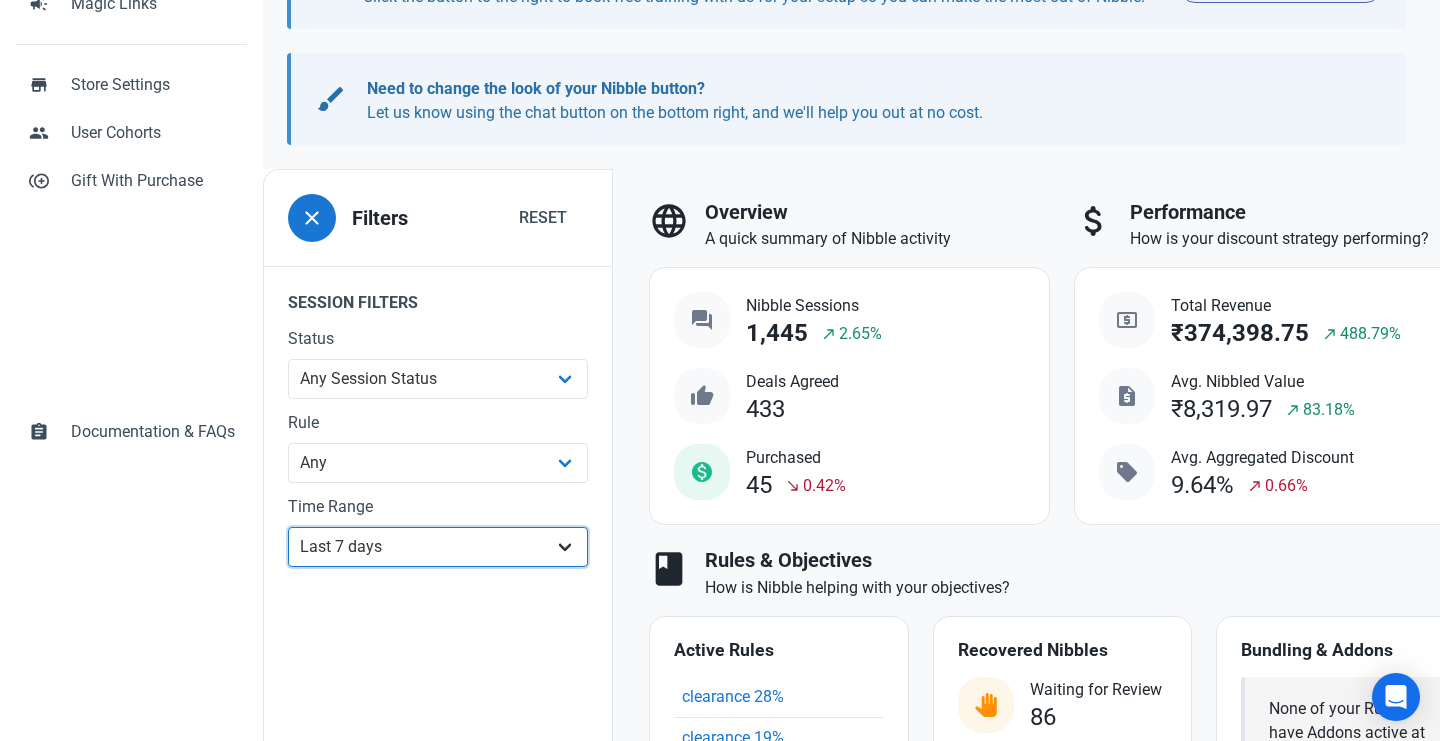 select on "1d" 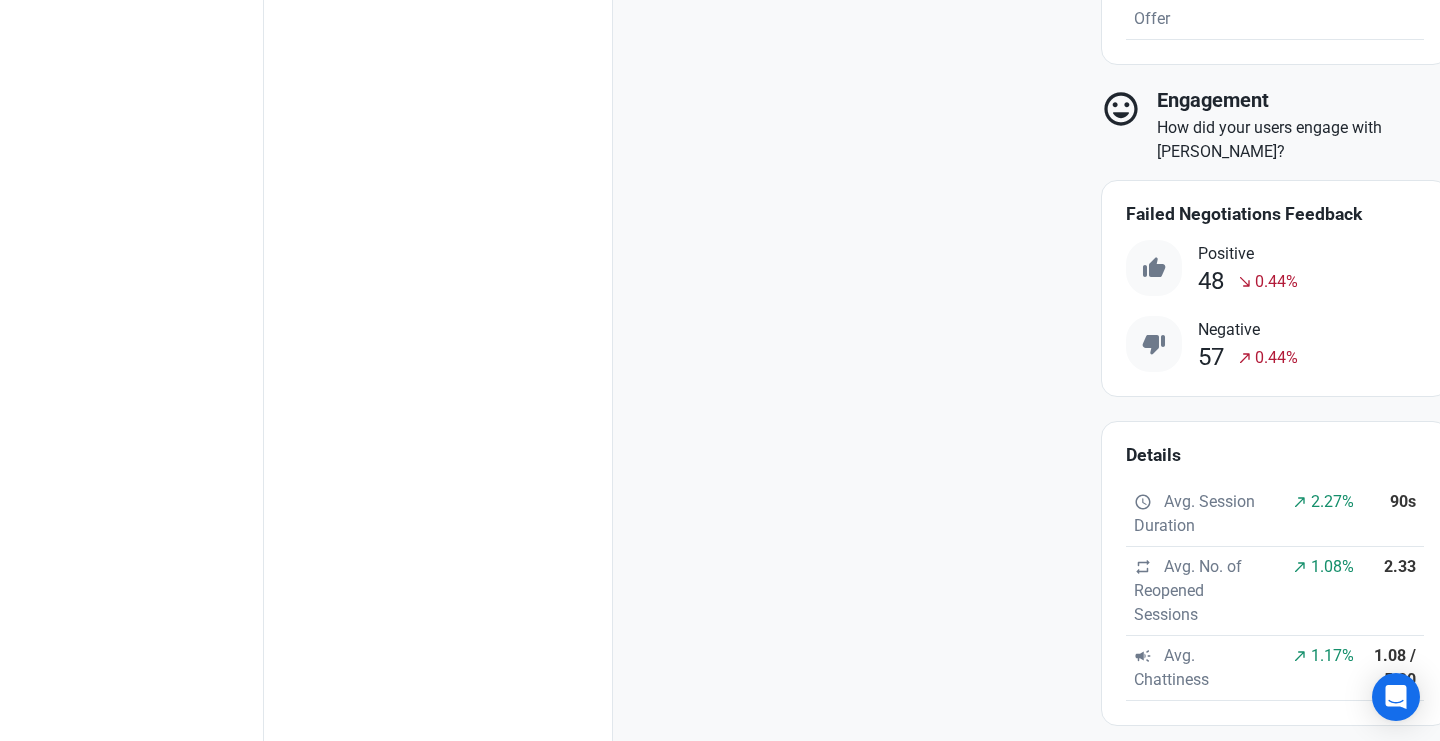click on "0.44%" at bounding box center (1276, 358) 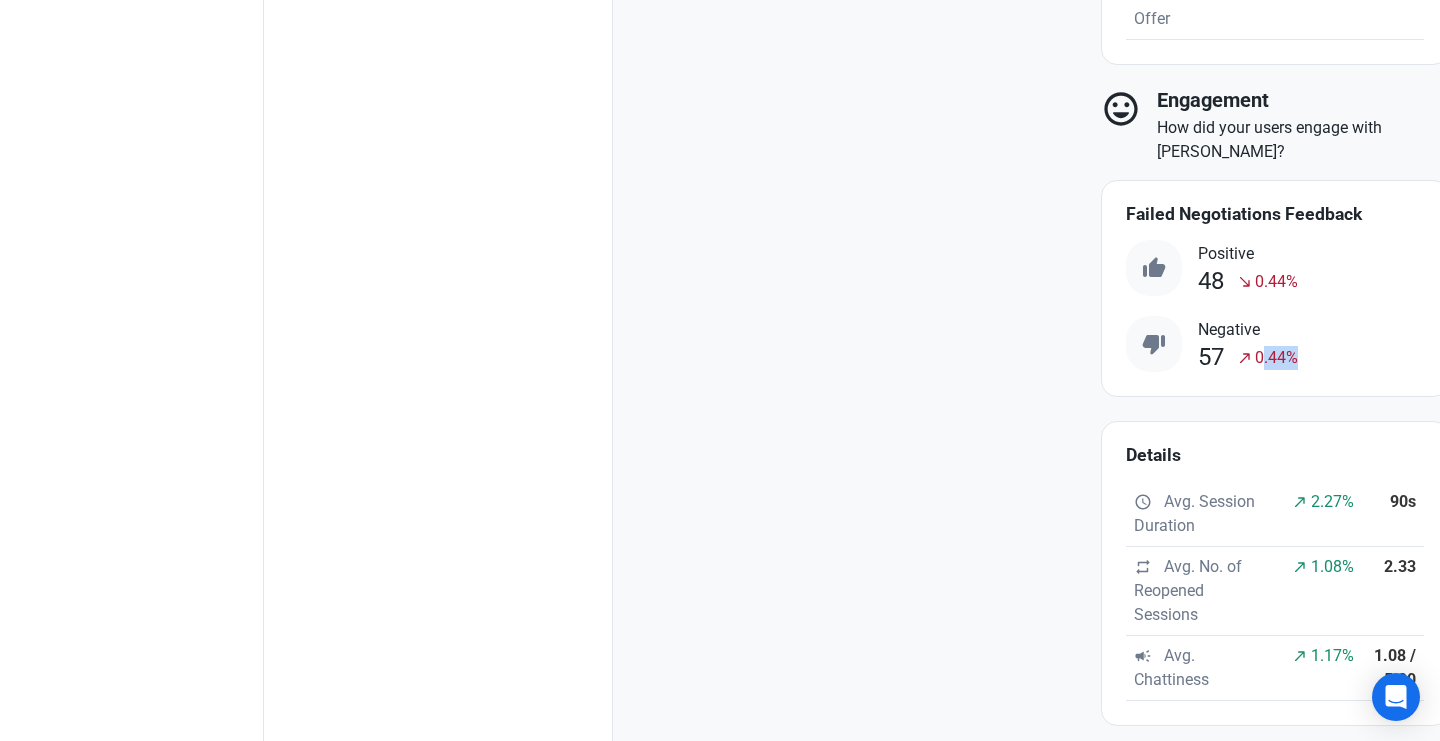 click on "0.44%" at bounding box center [1276, 358] 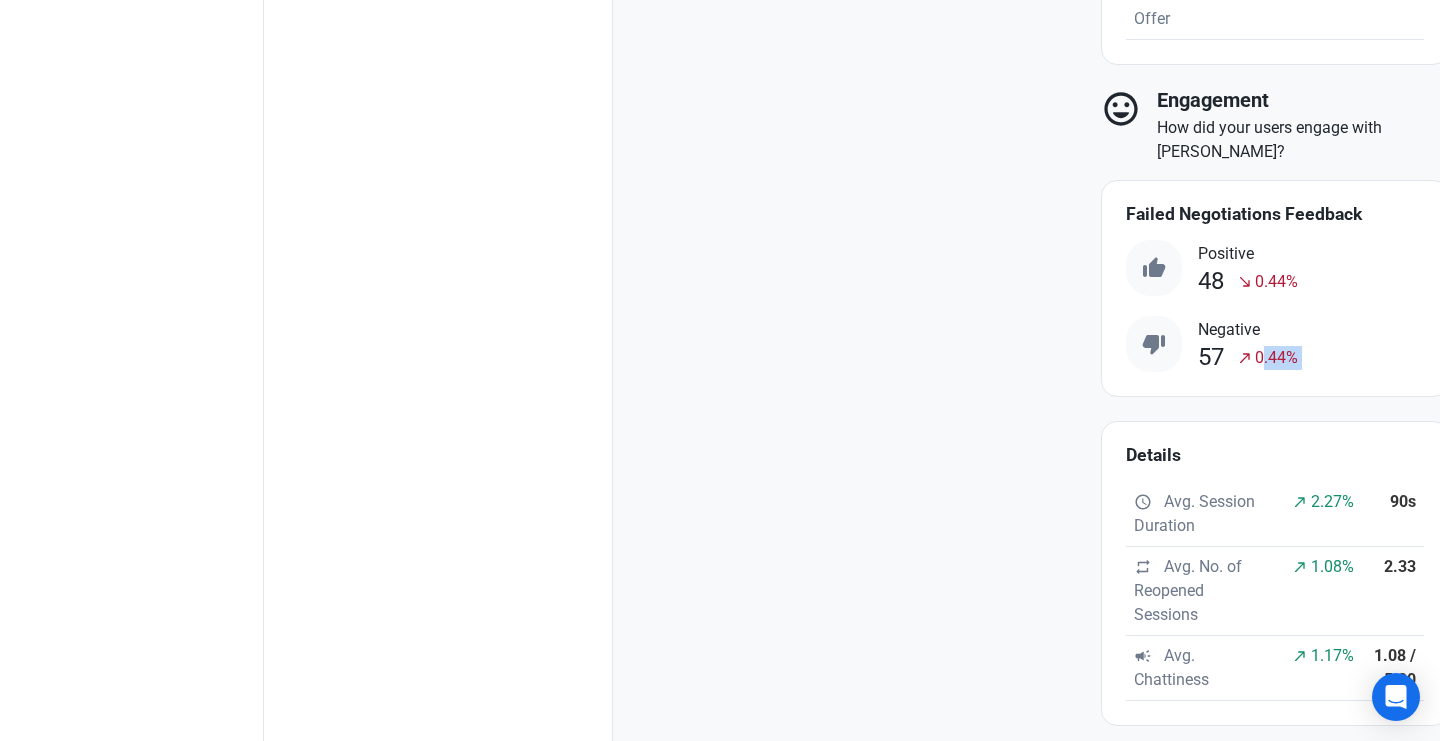 click on "0.44%" at bounding box center [1276, 358] 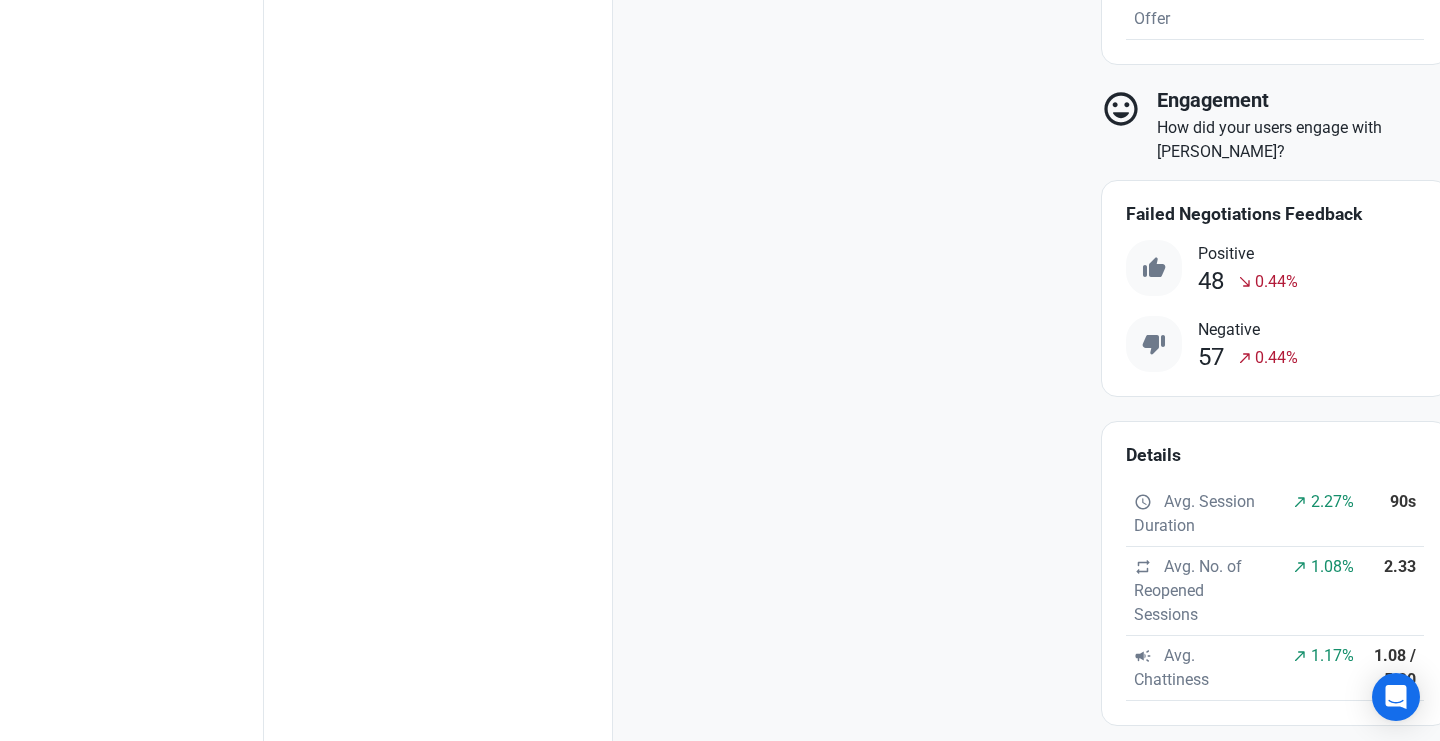 drag, startPoint x: 1292, startPoint y: 467, endPoint x: 1259, endPoint y: 476, distance: 34.20526 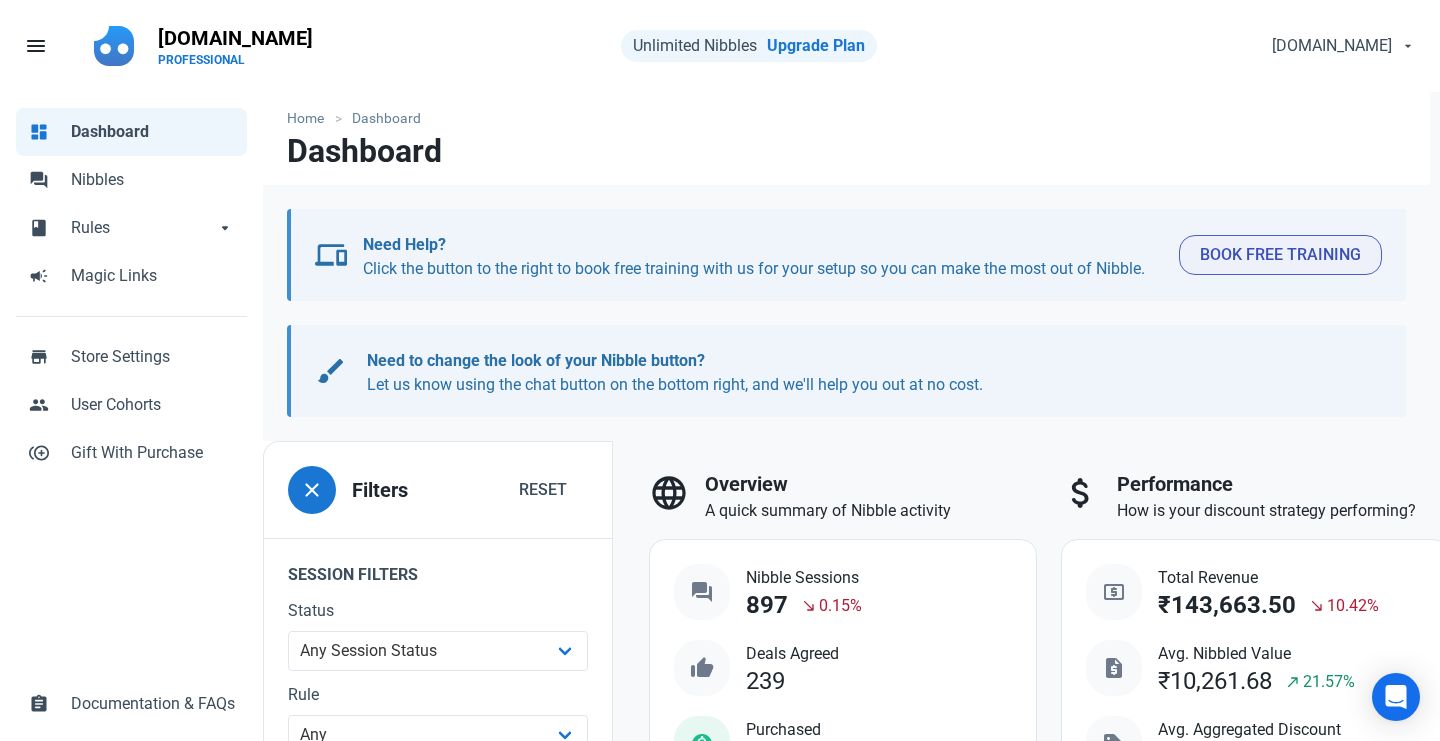 scroll, scrollTop: -1, scrollLeft: 0, axis: vertical 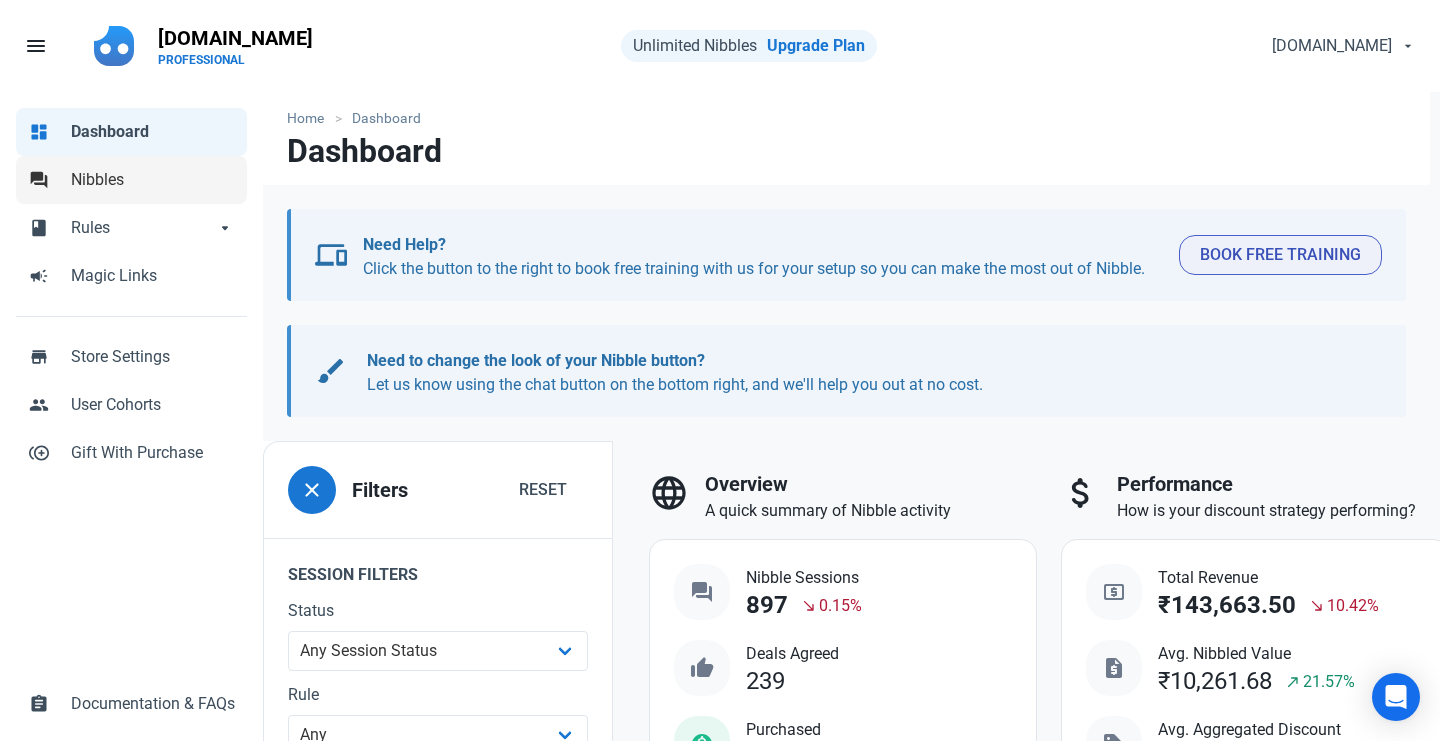 click on "Nibbles" at bounding box center [153, 180] 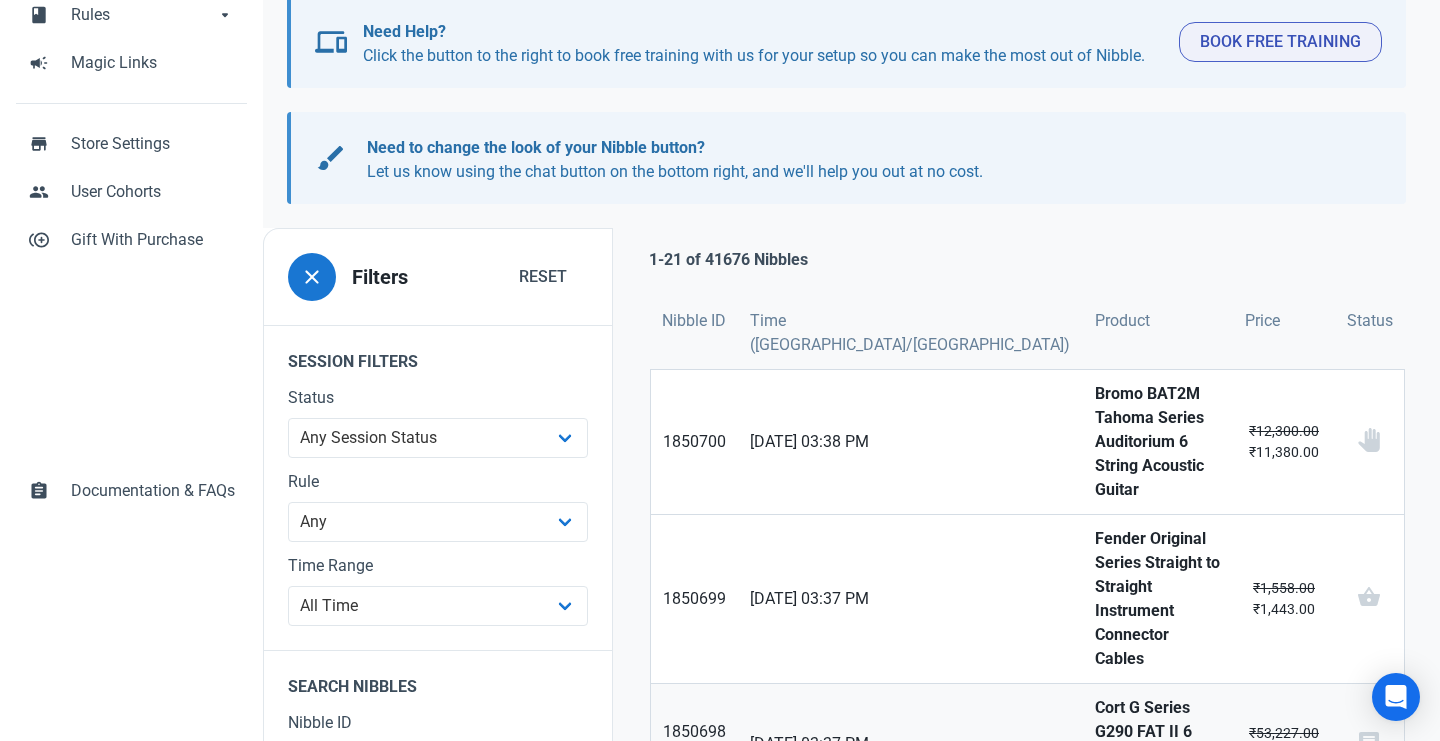 scroll, scrollTop: 216, scrollLeft: 0, axis: vertical 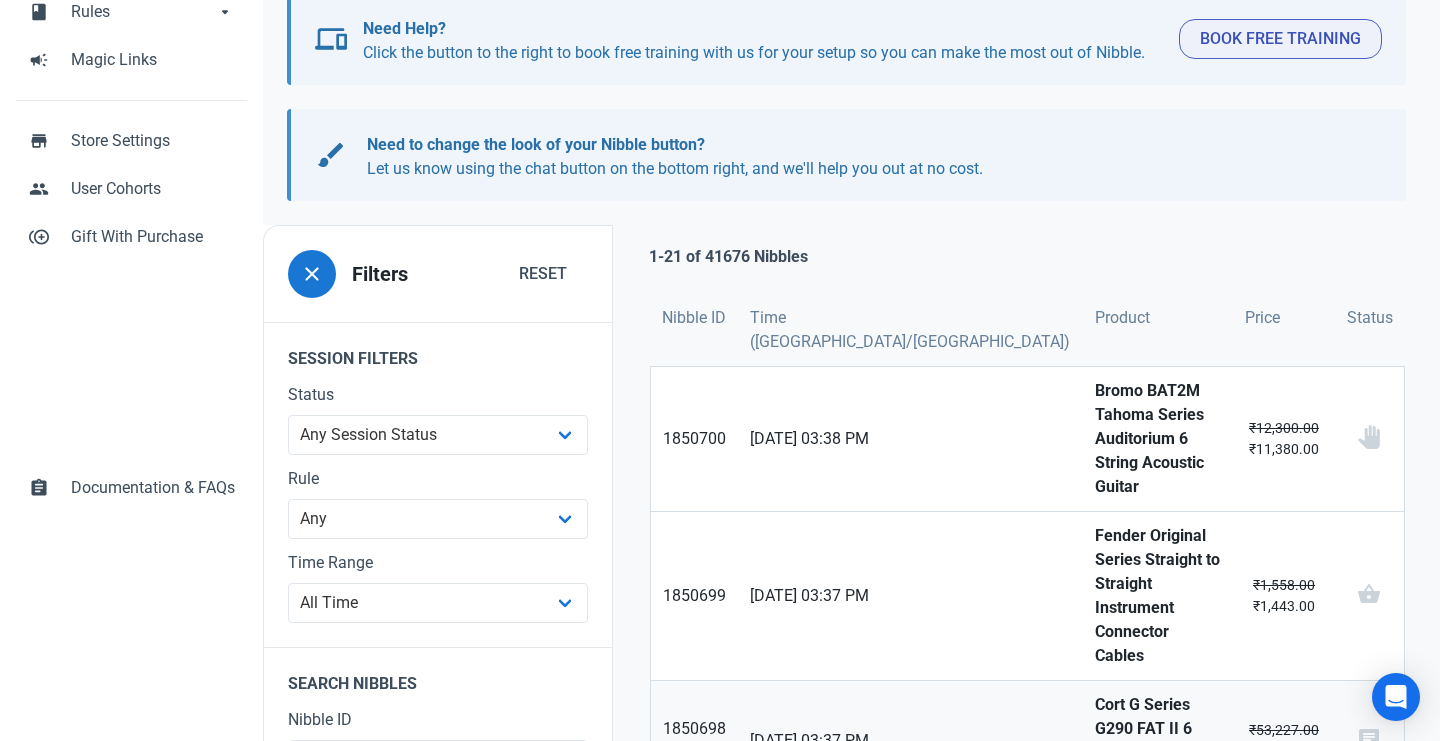 click on "Cort G Series G290 FAT II 6 String Electric Guitar" at bounding box center [1158, 741] 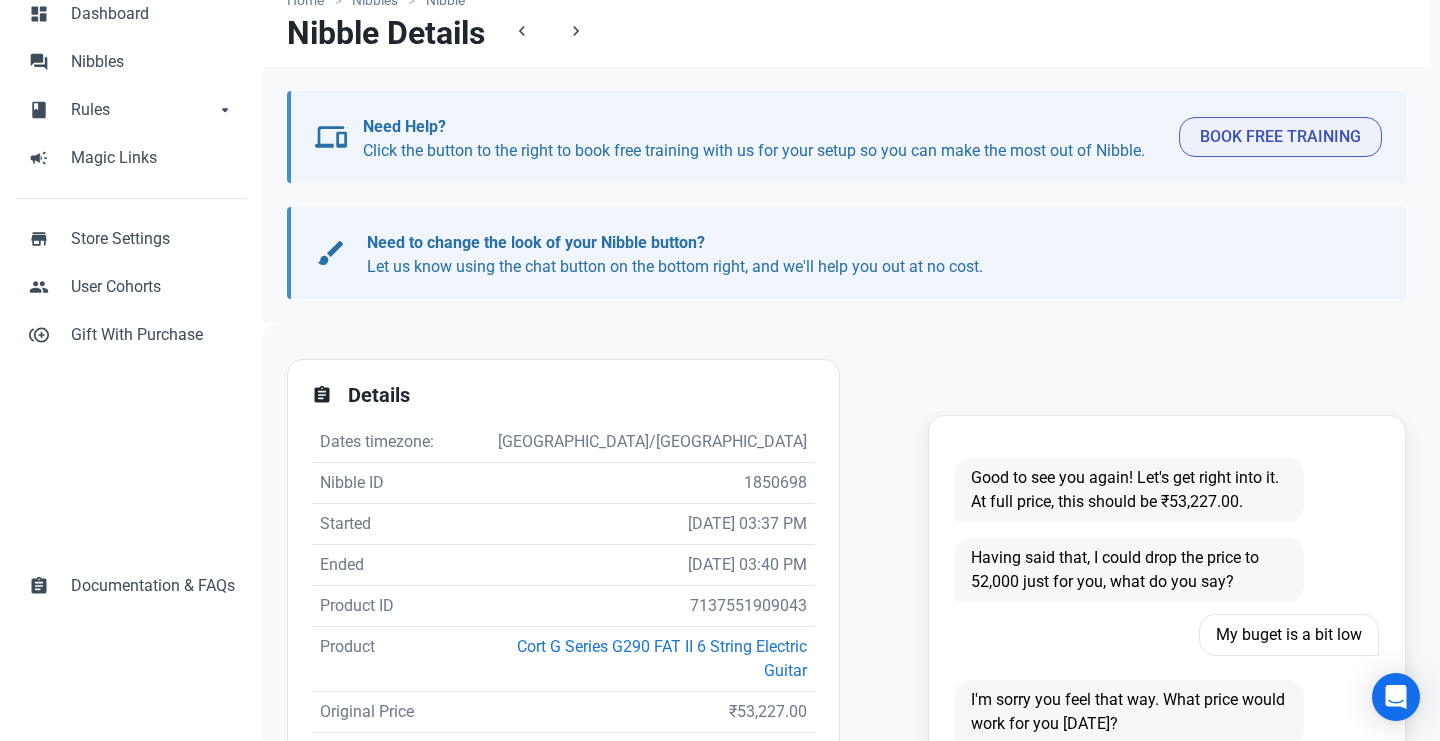 scroll, scrollTop: 268, scrollLeft: 0, axis: vertical 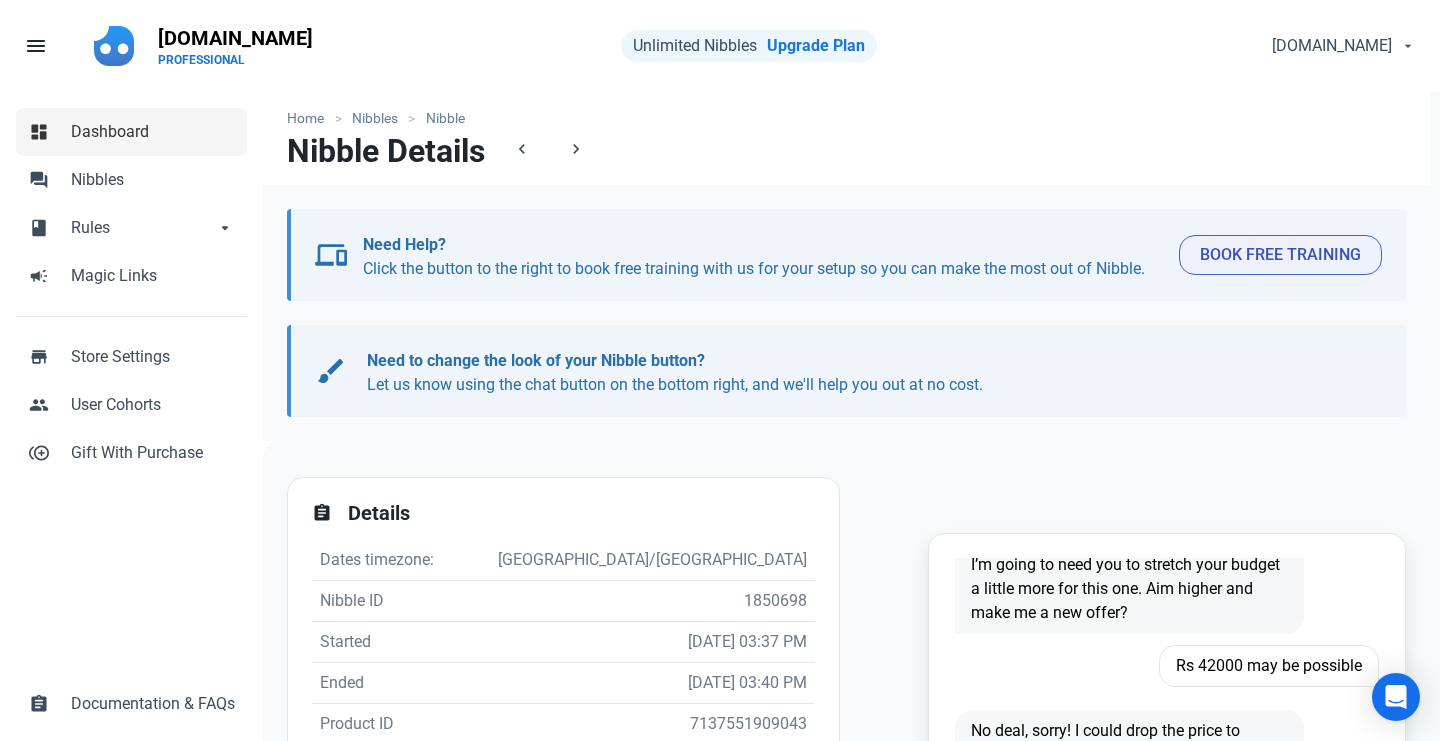 click on "Dashboard" at bounding box center [153, 132] 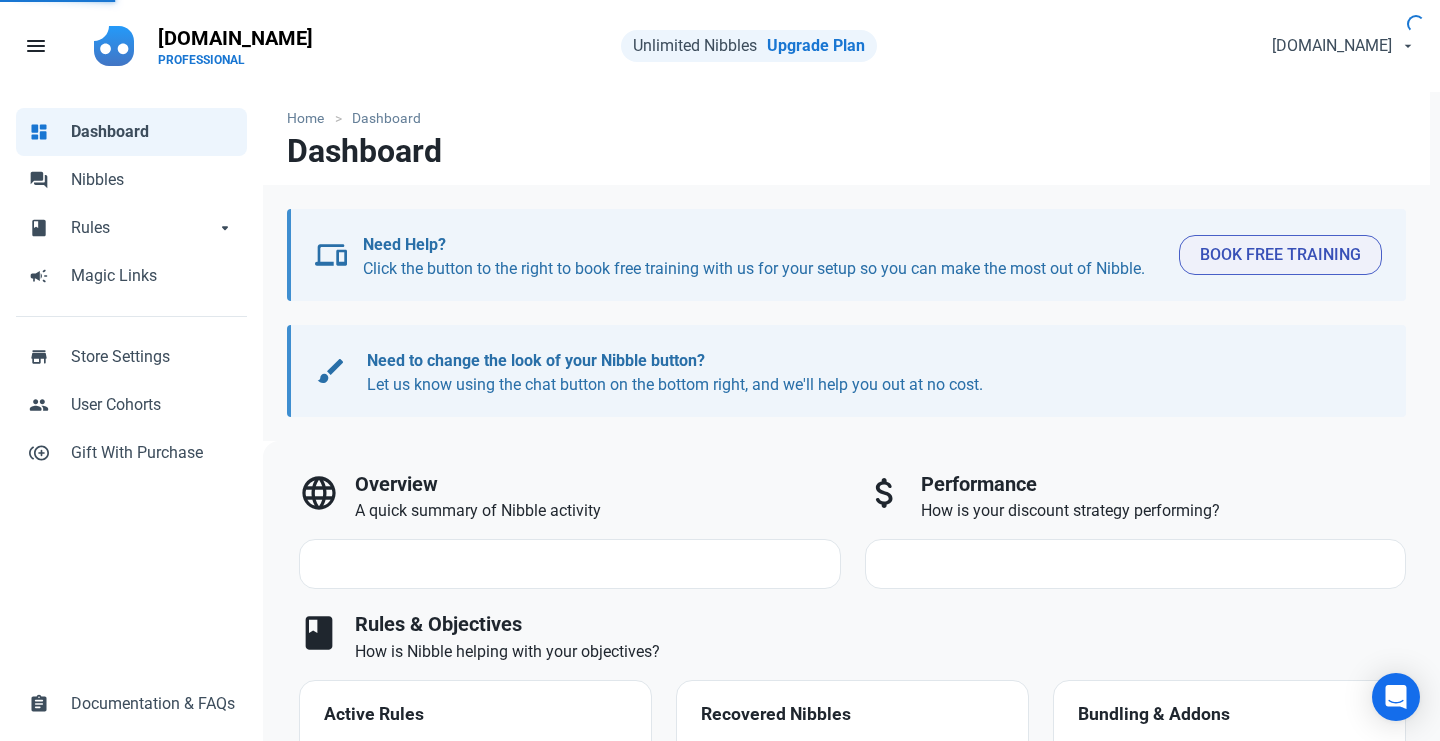 select on "7d" 